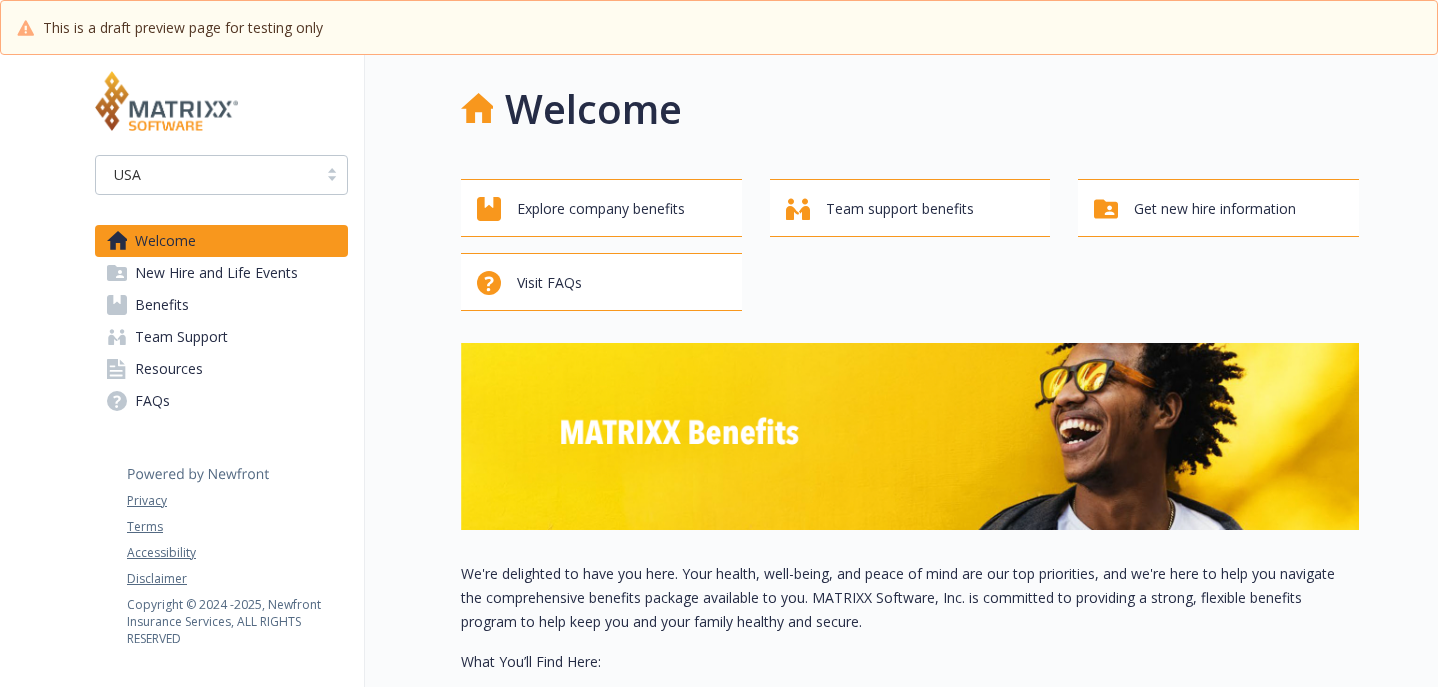 scroll, scrollTop: 0, scrollLeft: 0, axis: both 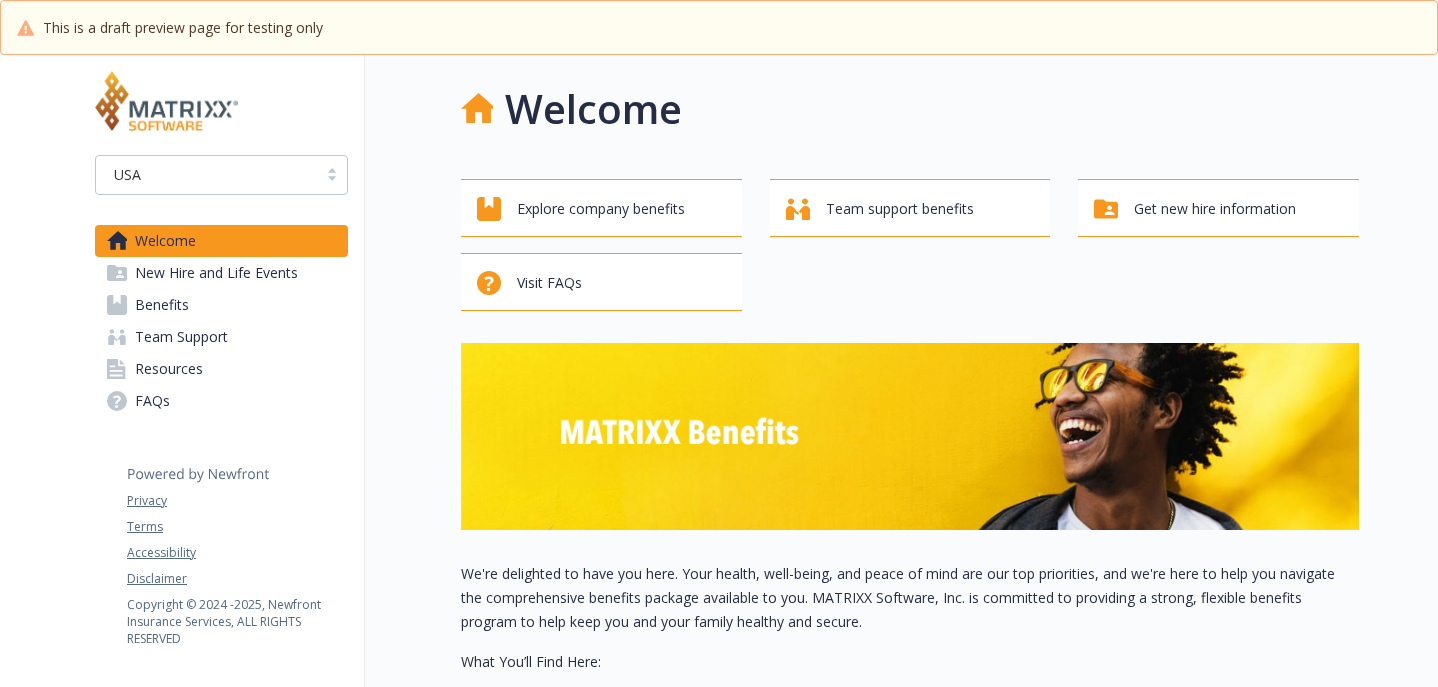 click on "New Hire and Life Events" at bounding box center [216, 273] 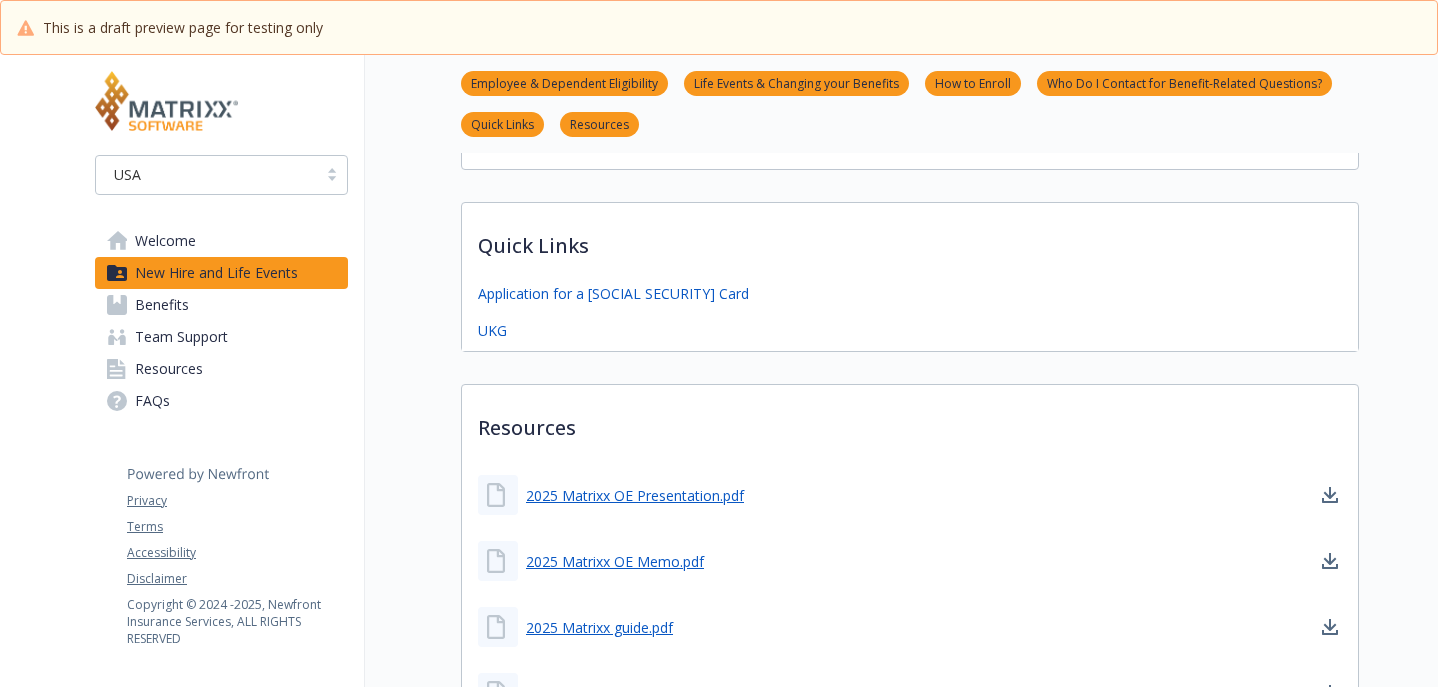 scroll, scrollTop: 866, scrollLeft: 0, axis: vertical 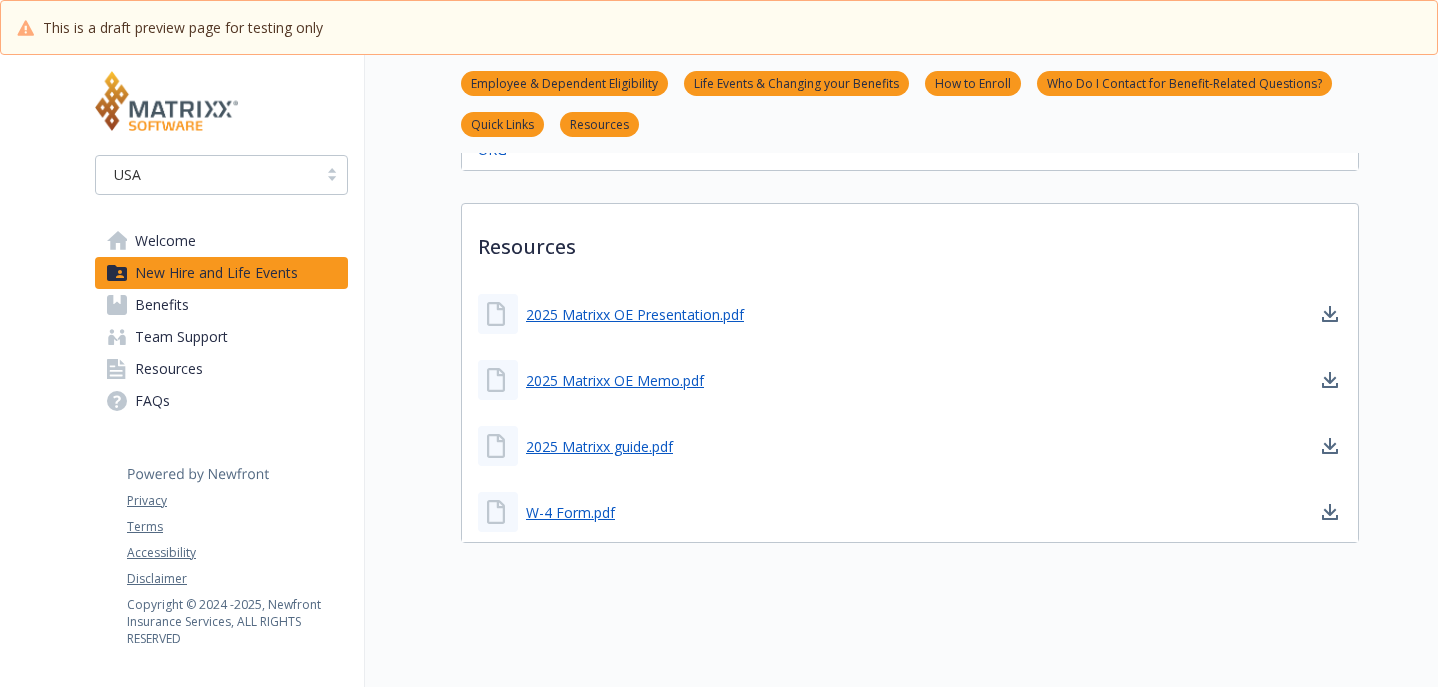 click on "Benefits" at bounding box center (162, 305) 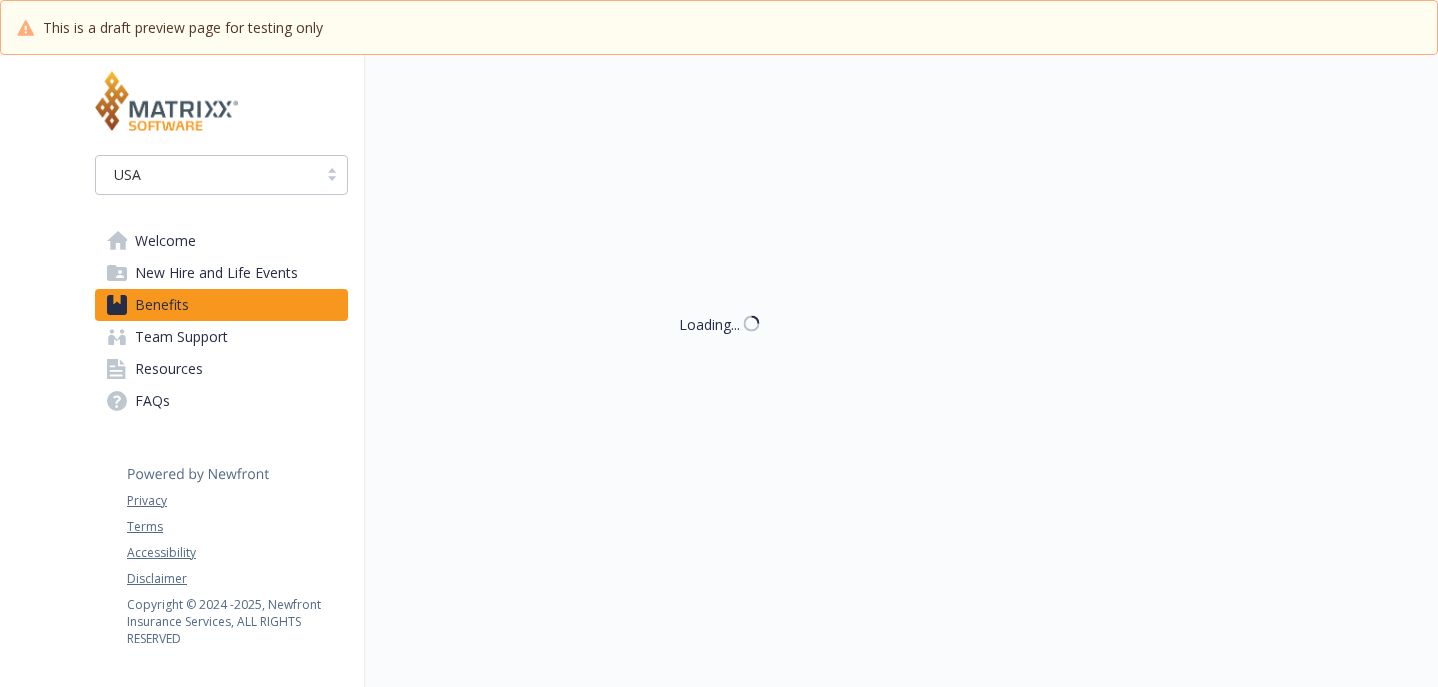 scroll, scrollTop: 866, scrollLeft: 0, axis: vertical 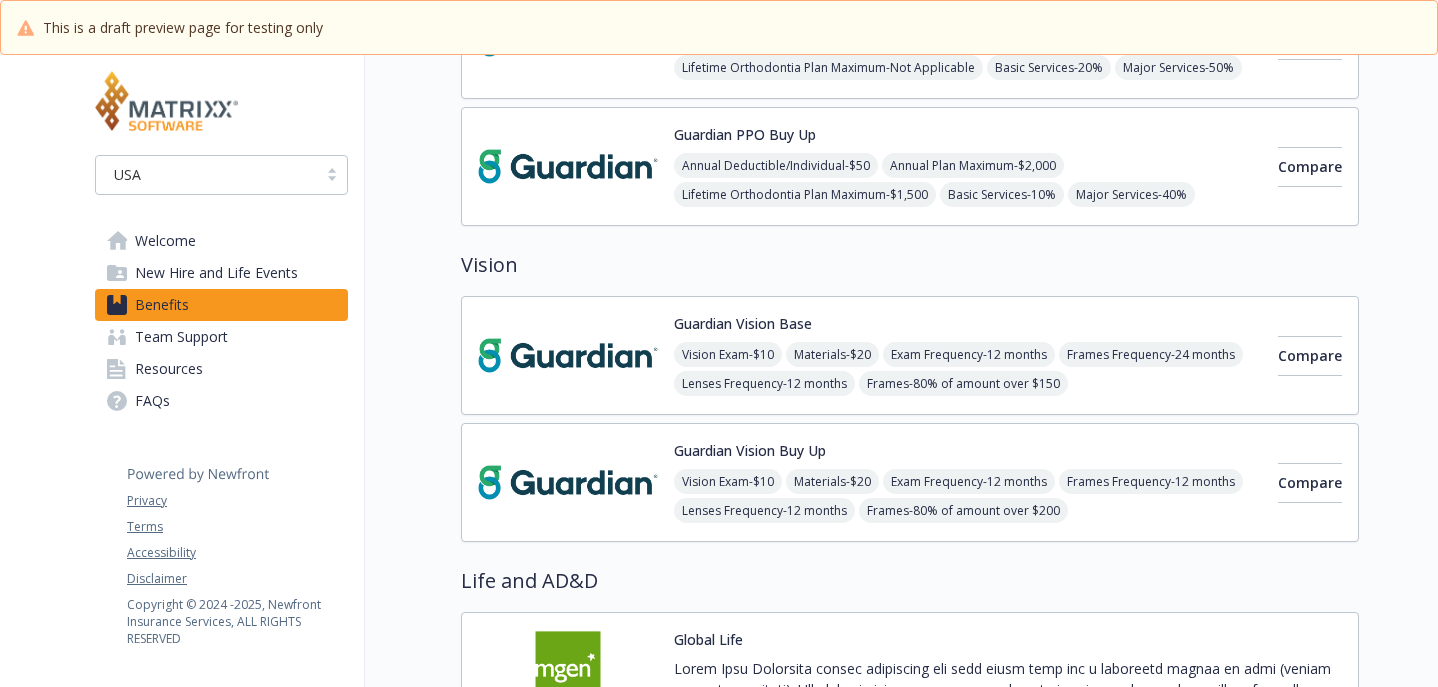 click on "New Hire and Life Events" at bounding box center [216, 273] 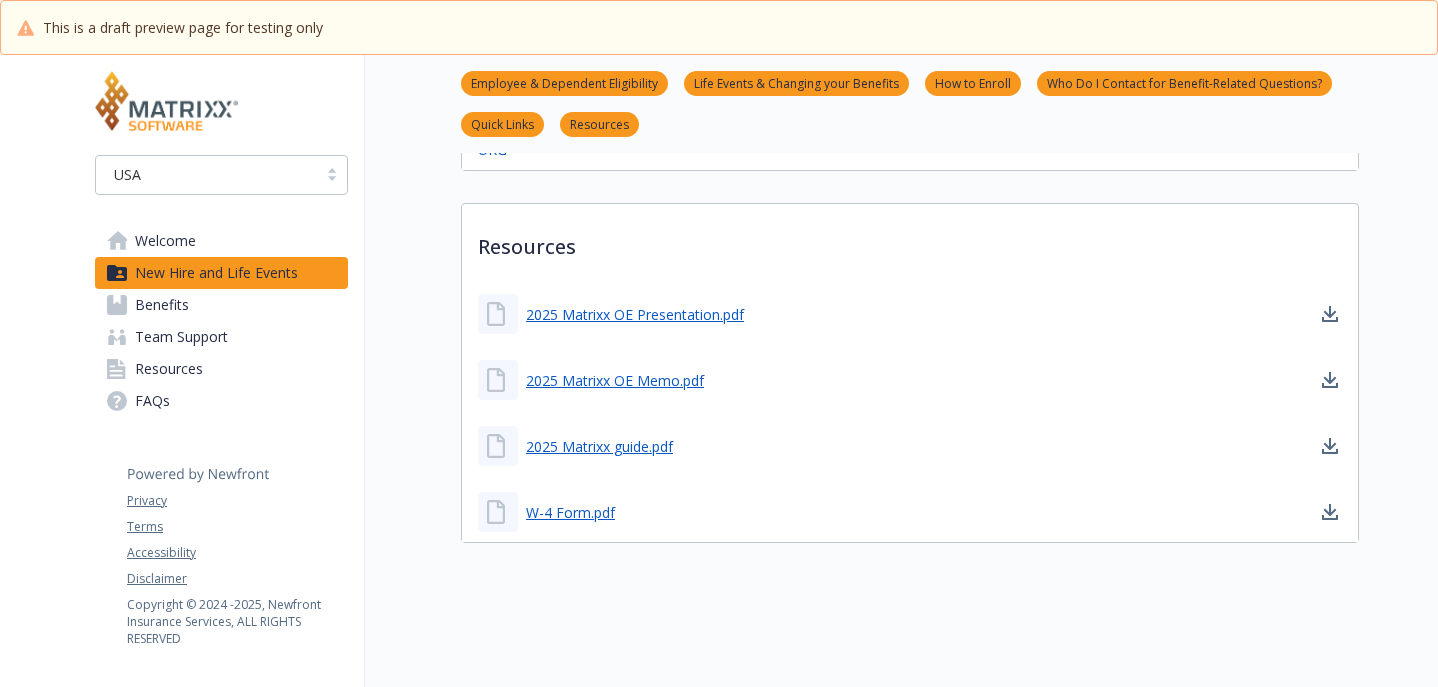 click on "Benefits" at bounding box center [162, 305] 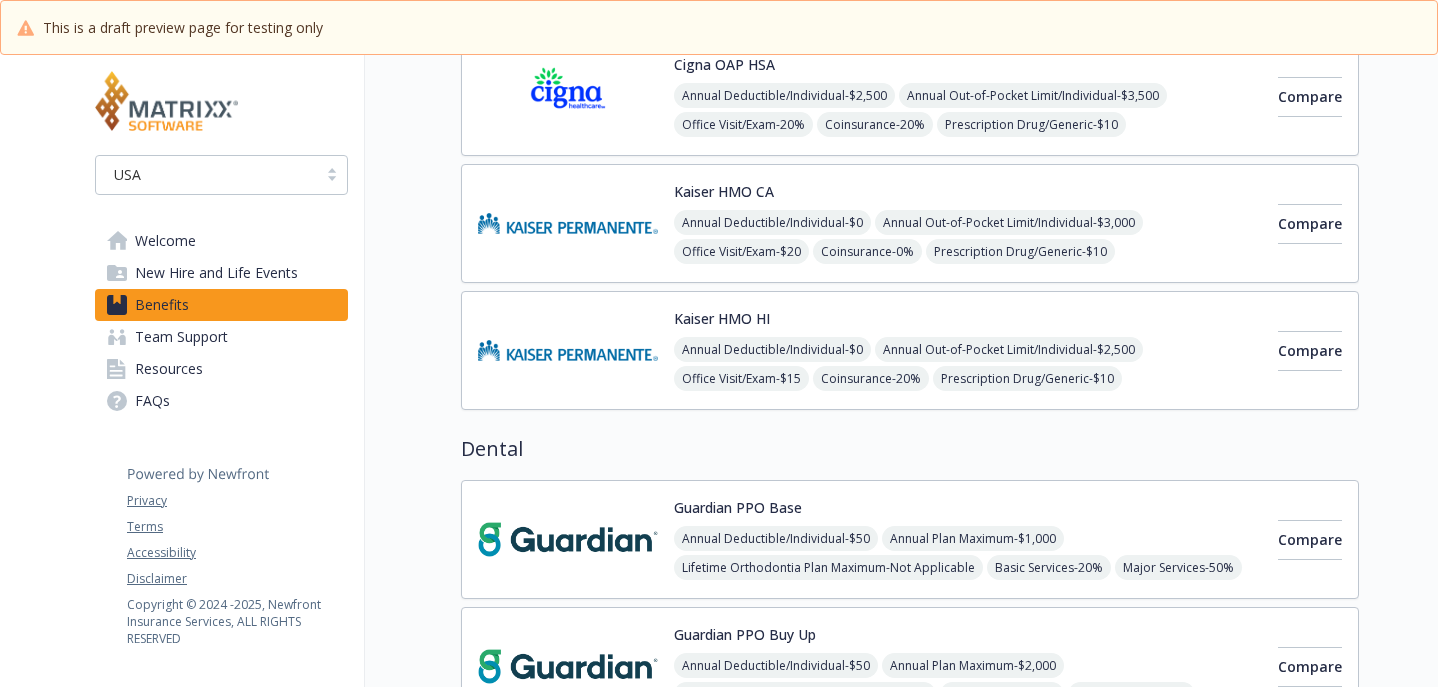 scroll, scrollTop: 0, scrollLeft: 0, axis: both 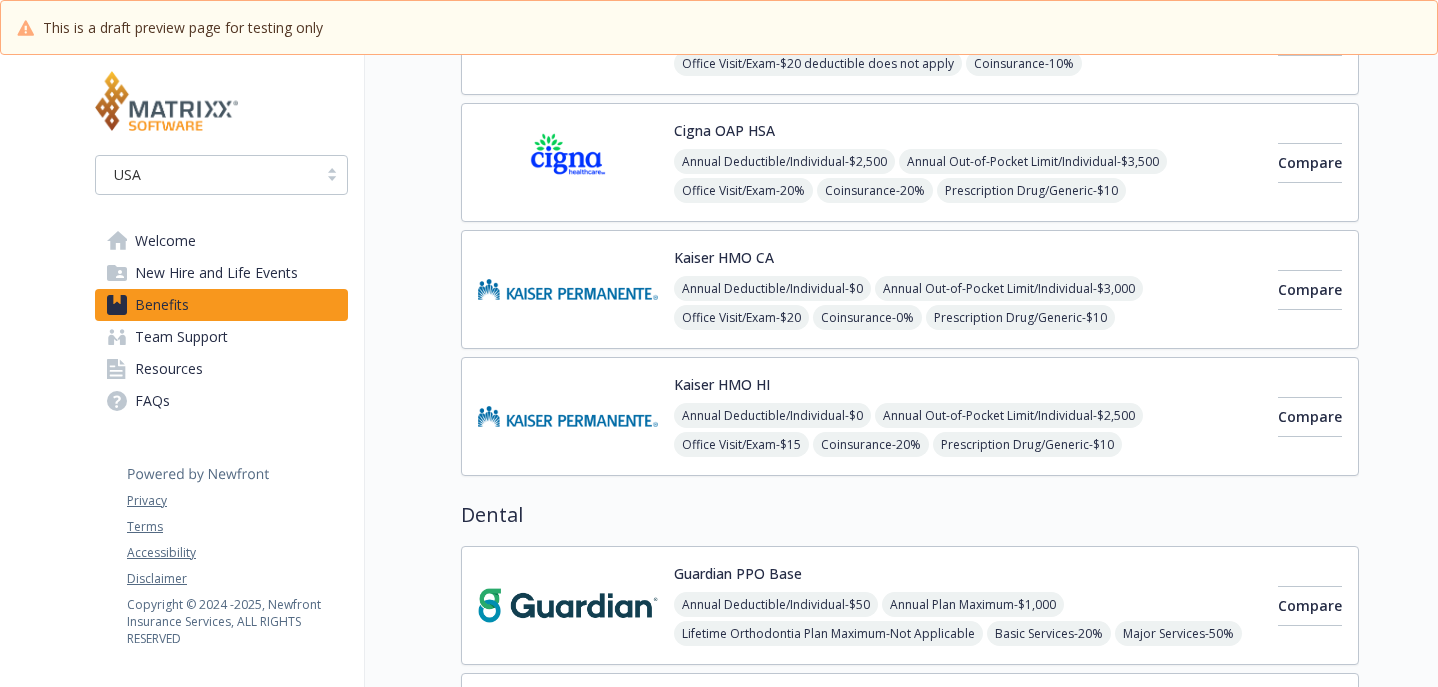 click on "Team Support" at bounding box center [181, 337] 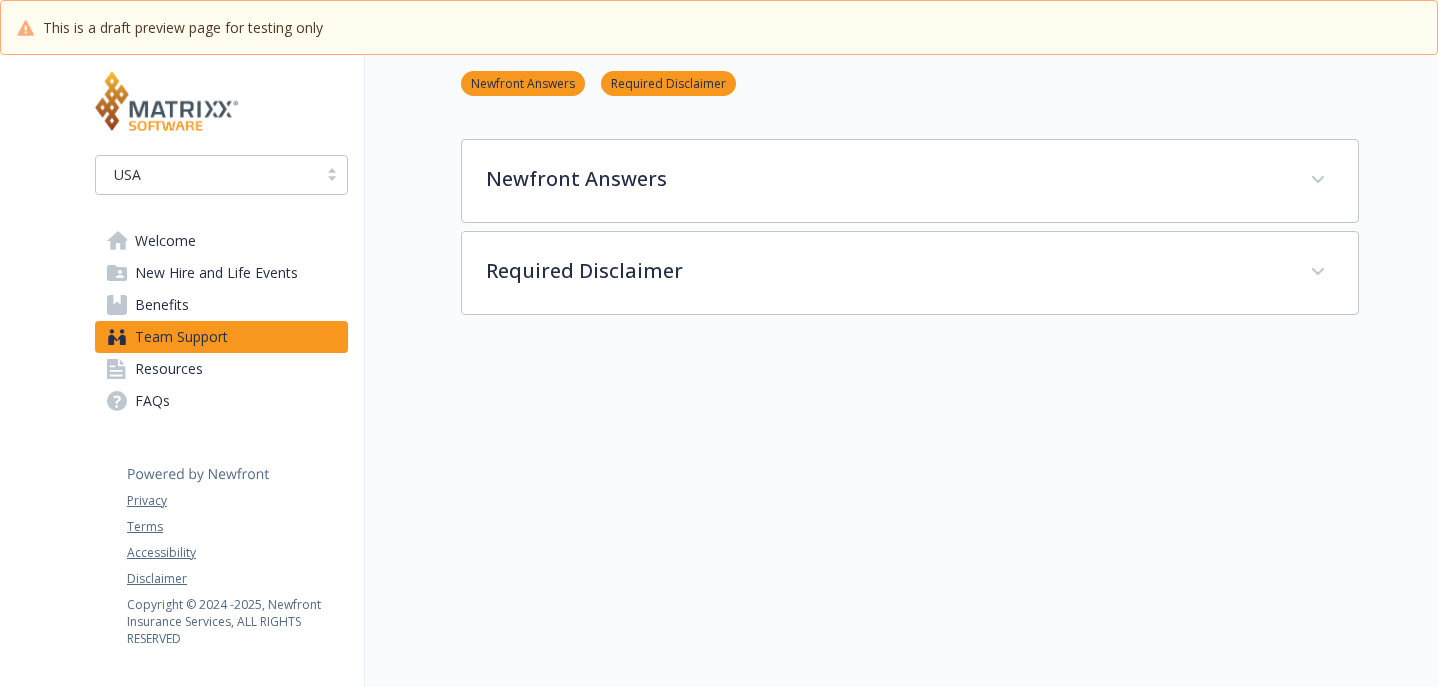 click on "Resources" at bounding box center [169, 369] 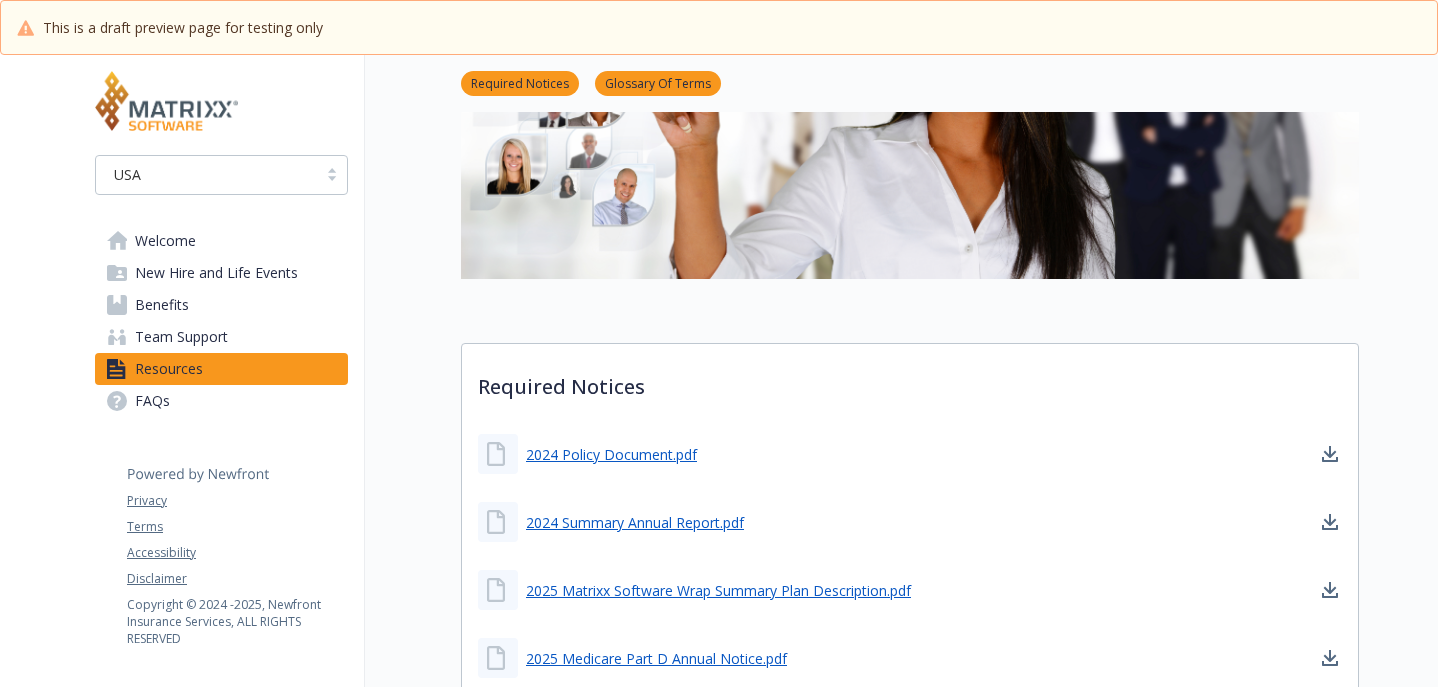 click on "FAQs" at bounding box center [152, 401] 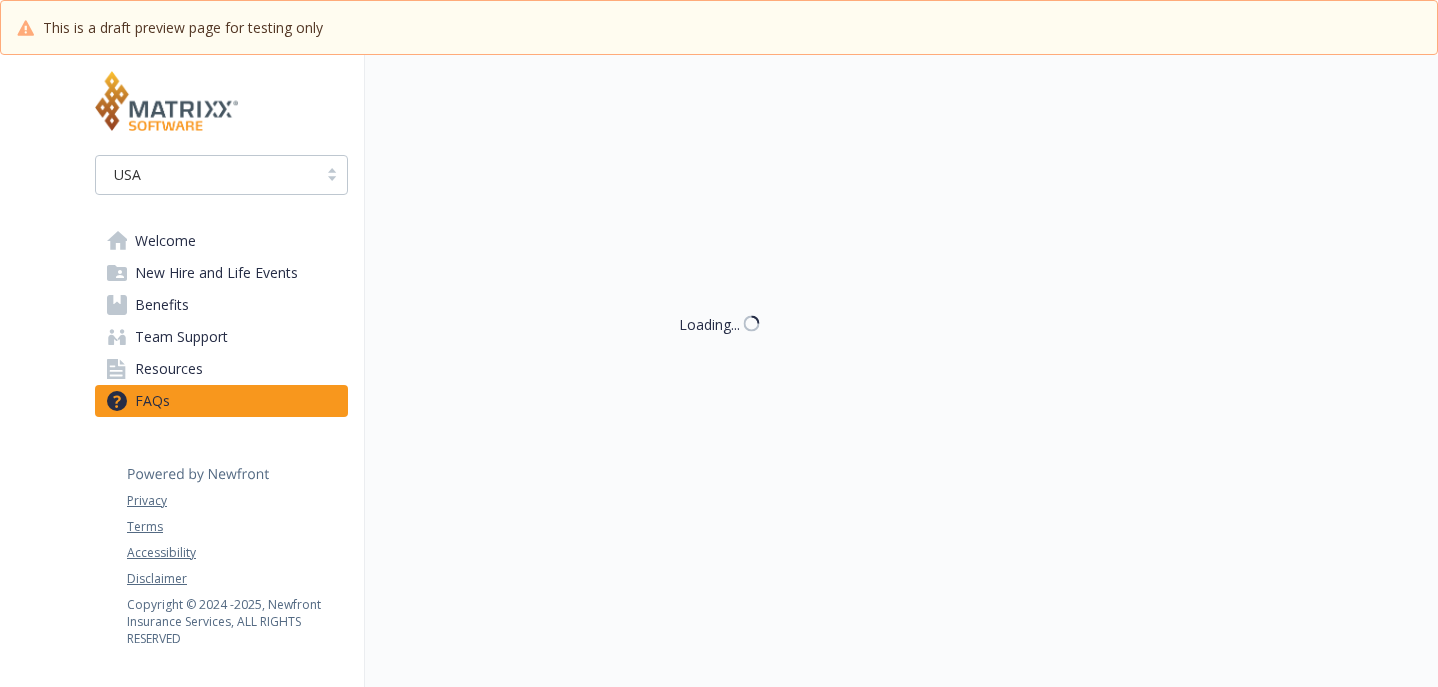 scroll, scrollTop: 156, scrollLeft: 0, axis: vertical 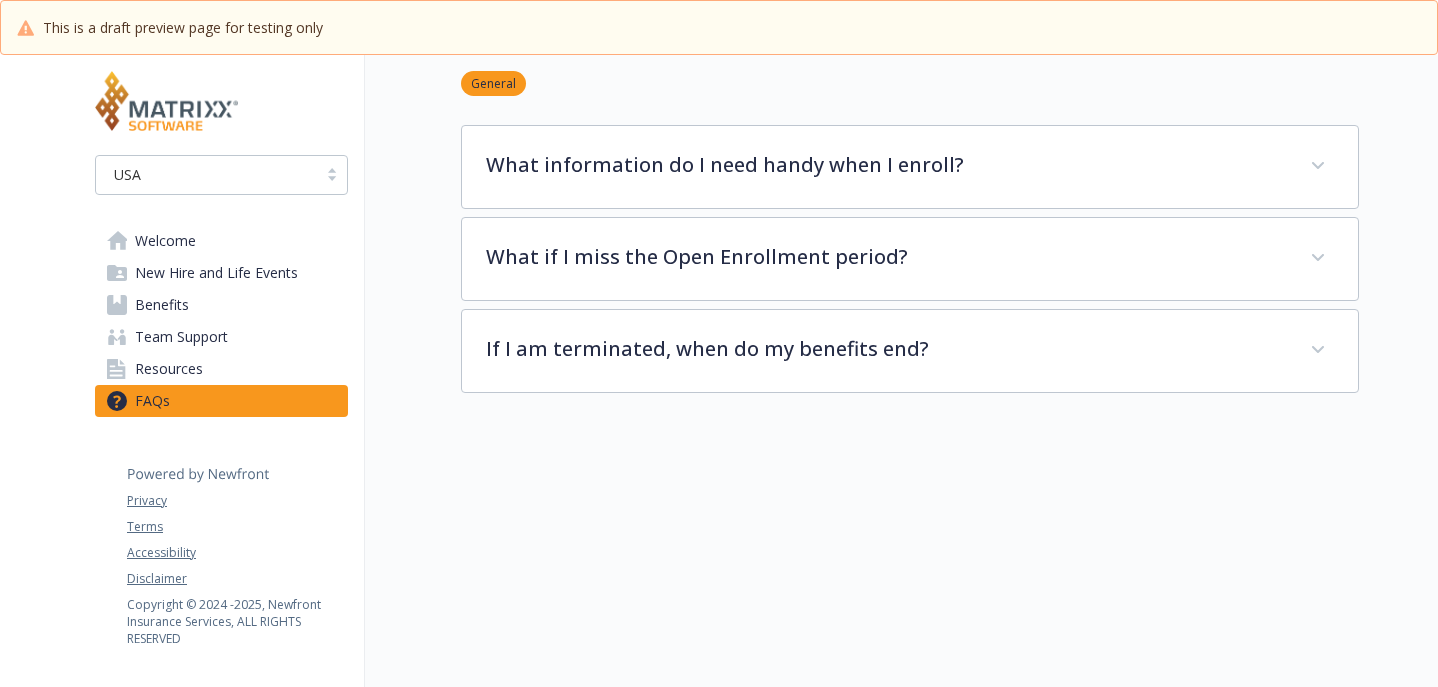 click at bounding box center [332, 175] 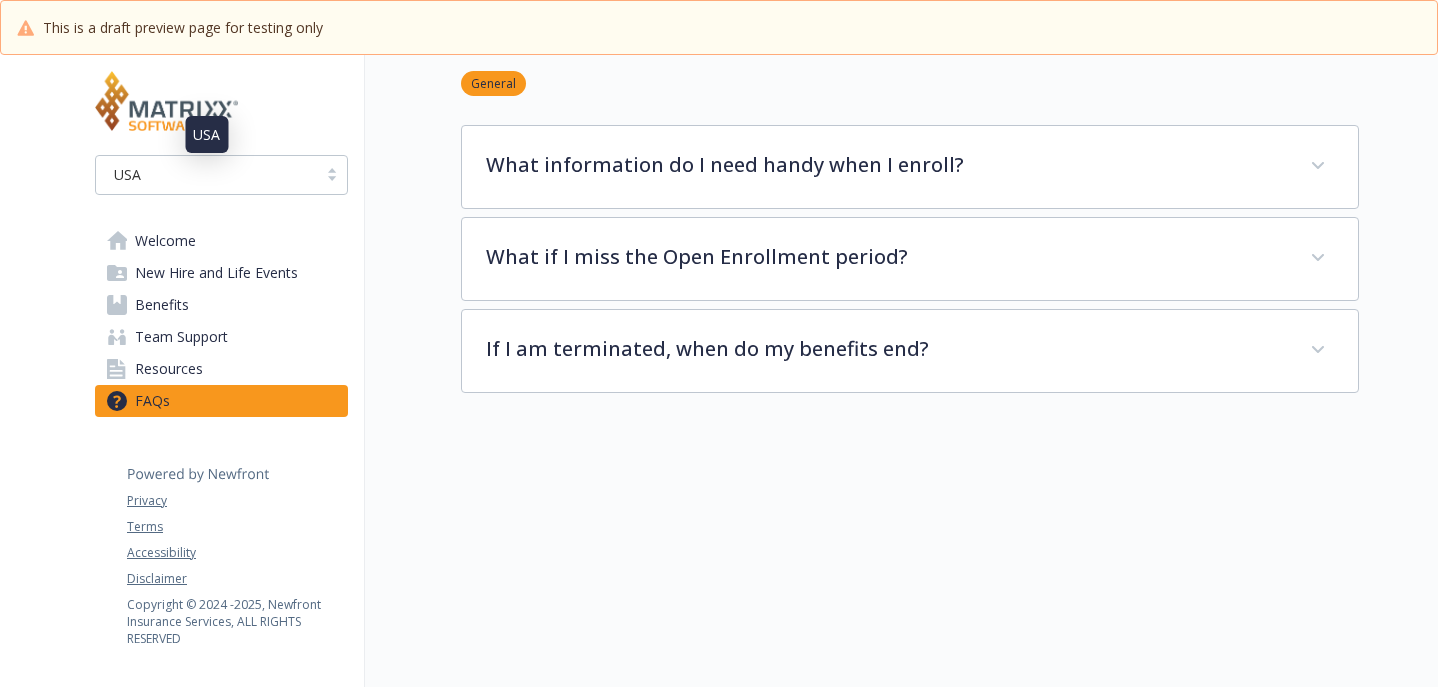 click on "USA" at bounding box center [206, 174] 